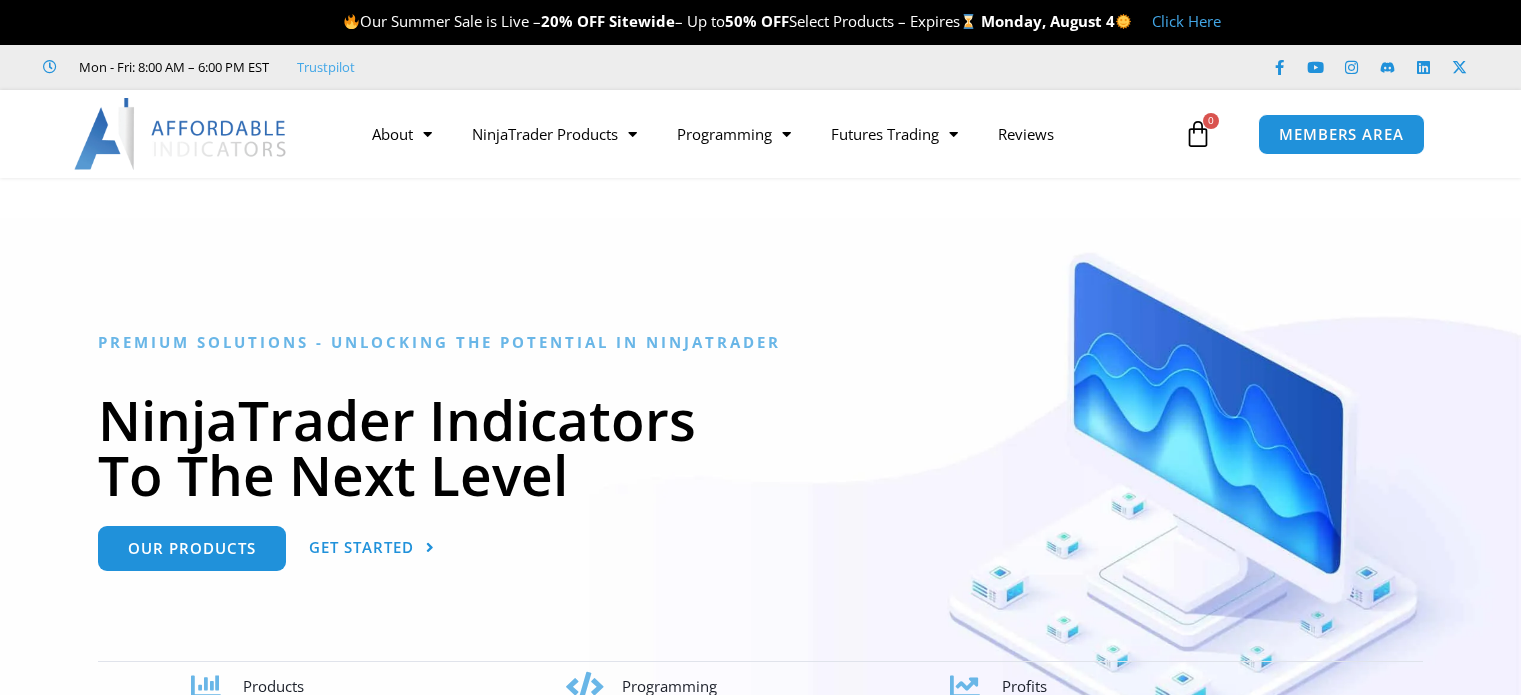 scroll, scrollTop: 0, scrollLeft: 0, axis: both 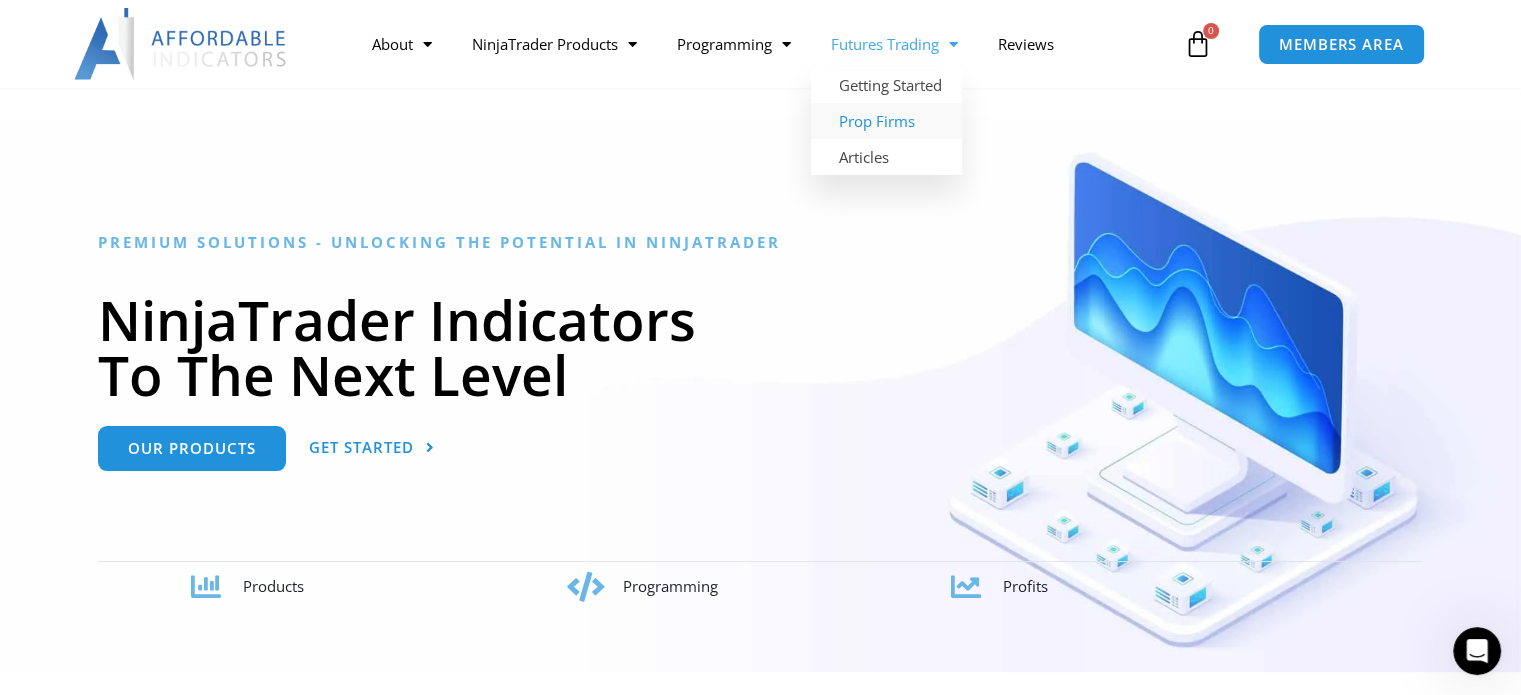click on "Prop Firms" 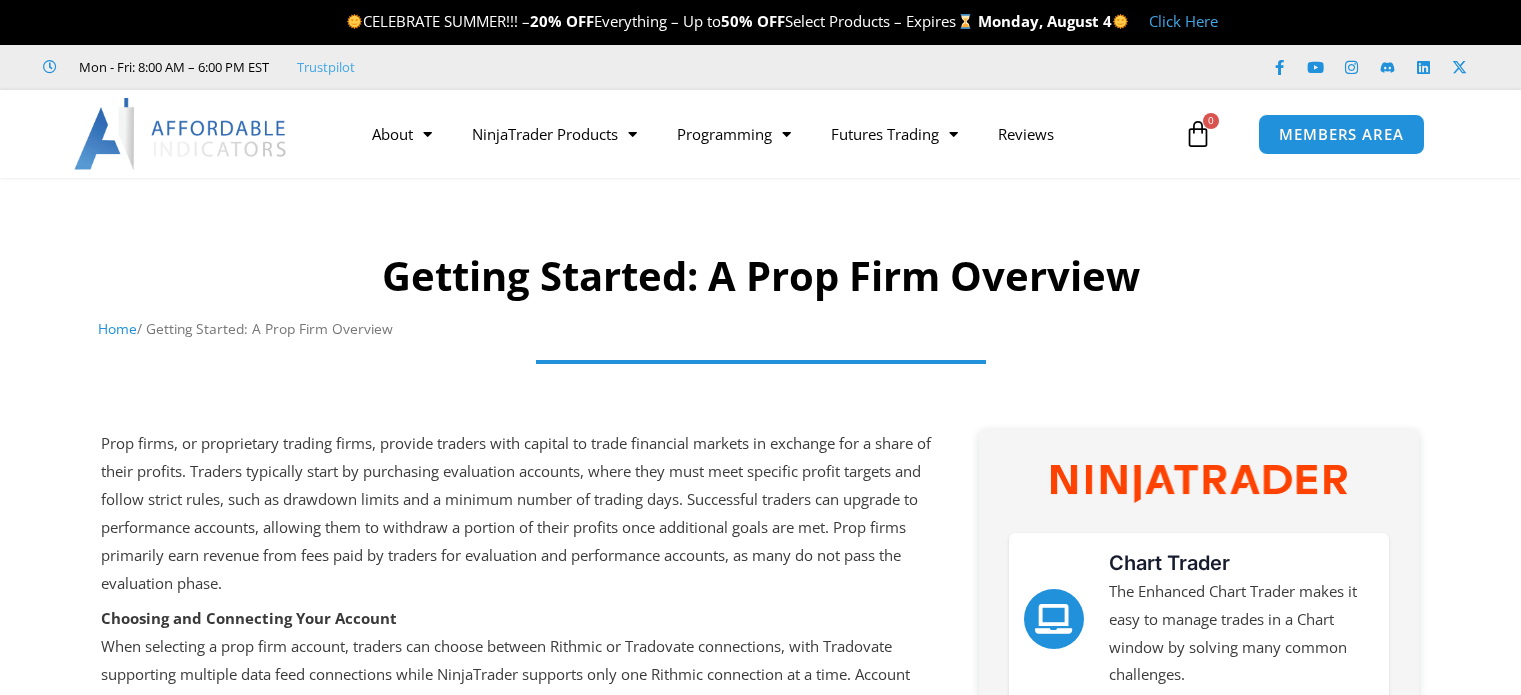 scroll, scrollTop: 0, scrollLeft: 0, axis: both 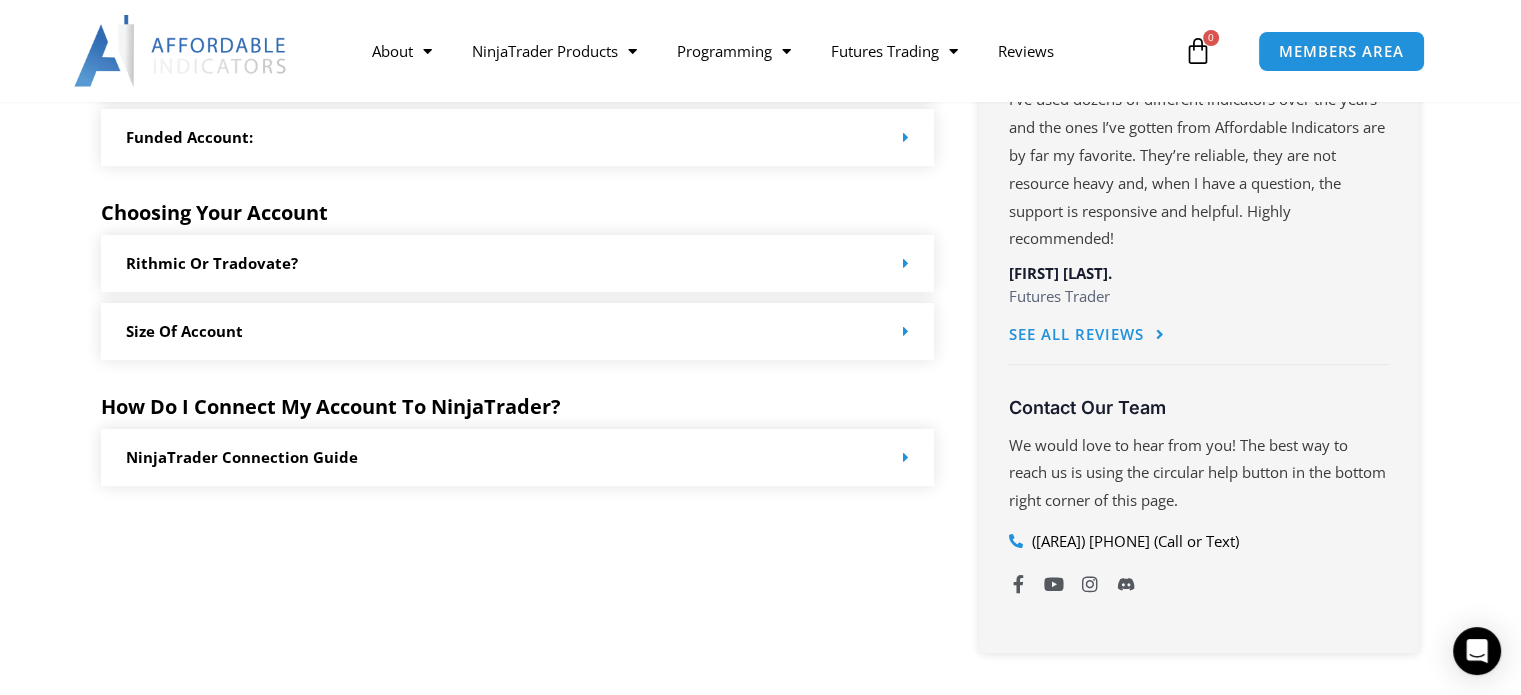 click at bounding box center [901, 263] 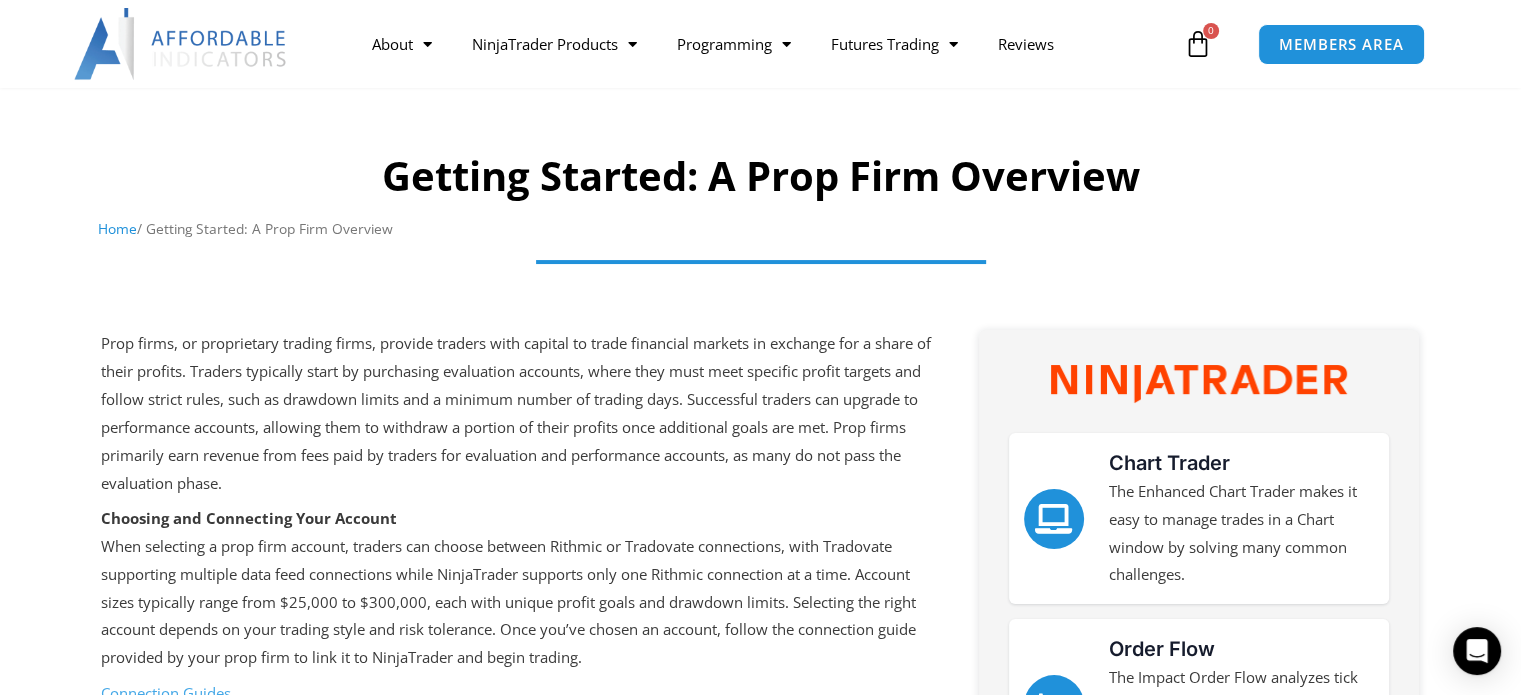 scroll, scrollTop: 0, scrollLeft: 0, axis: both 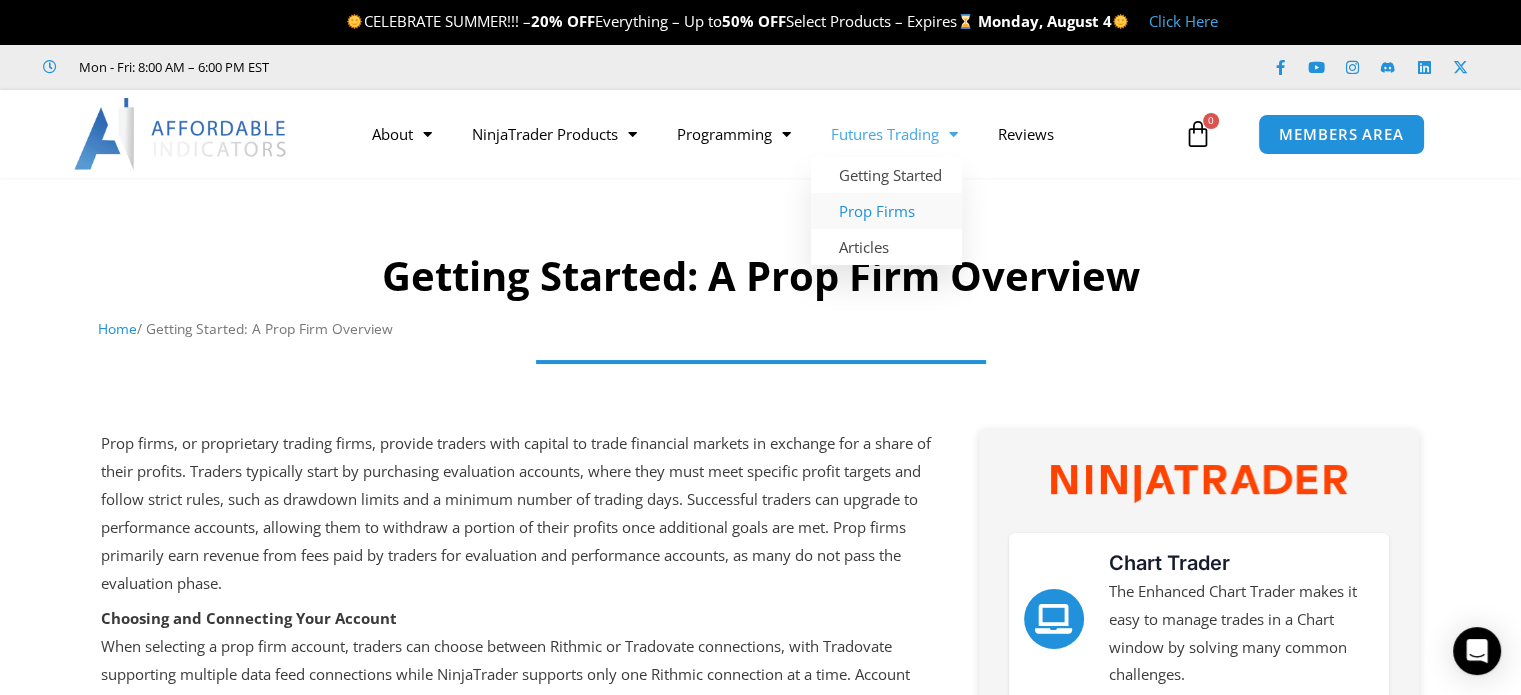 click on "Prop Firms" 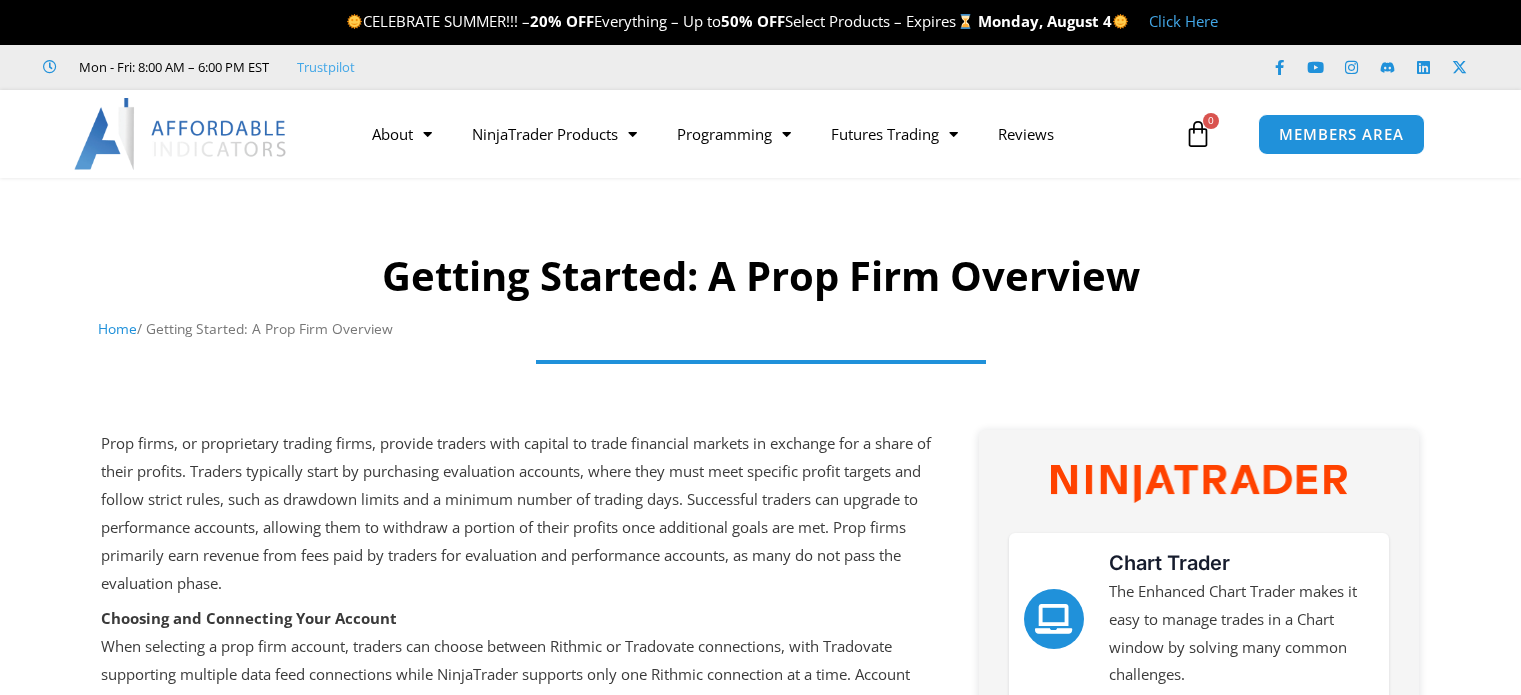 scroll, scrollTop: 0, scrollLeft: 0, axis: both 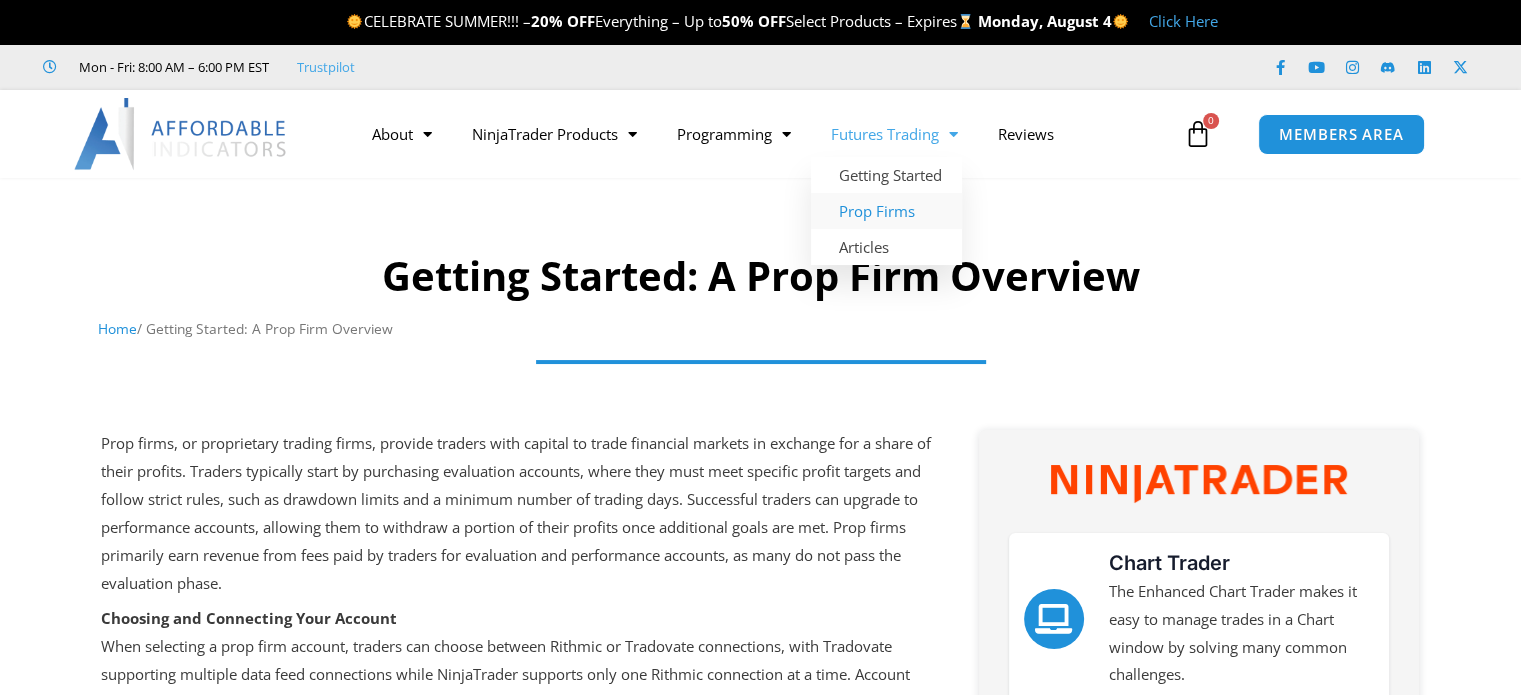 click 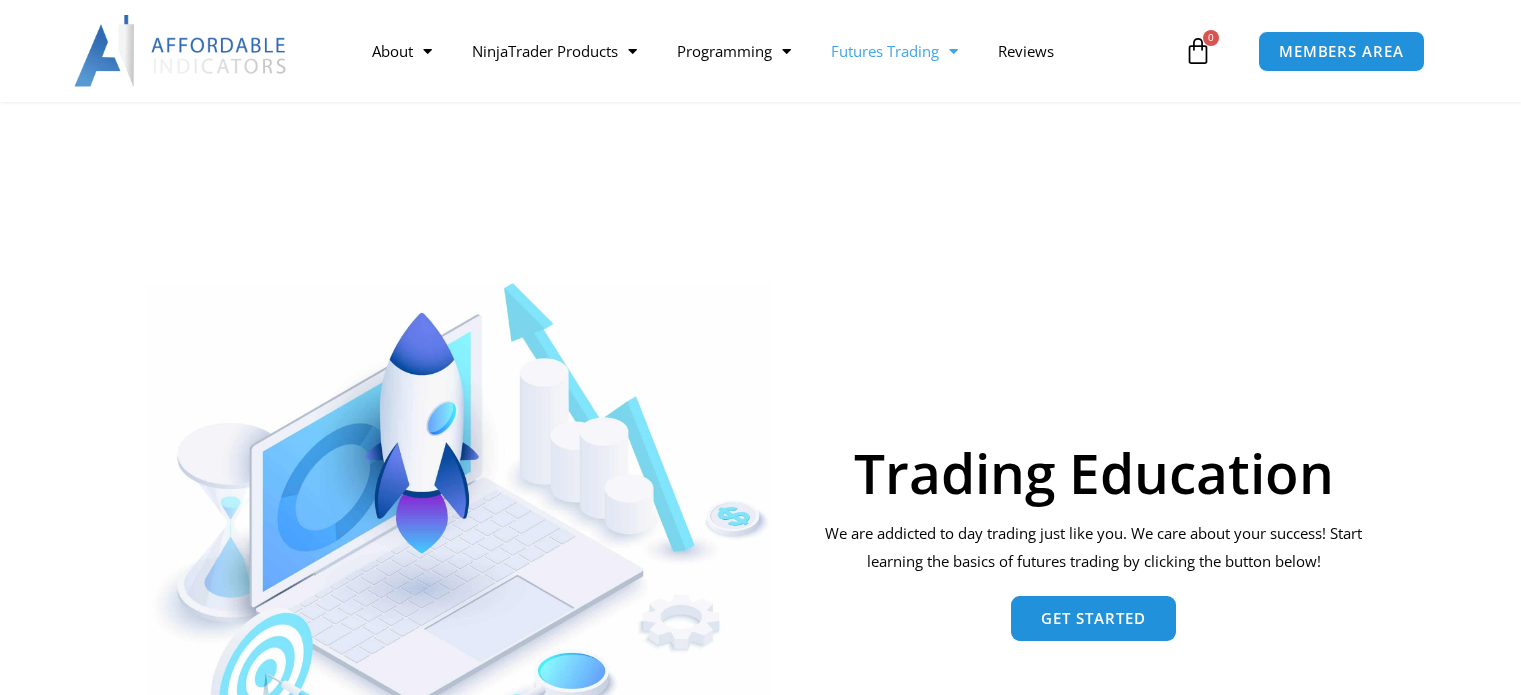 scroll, scrollTop: 200, scrollLeft: 0, axis: vertical 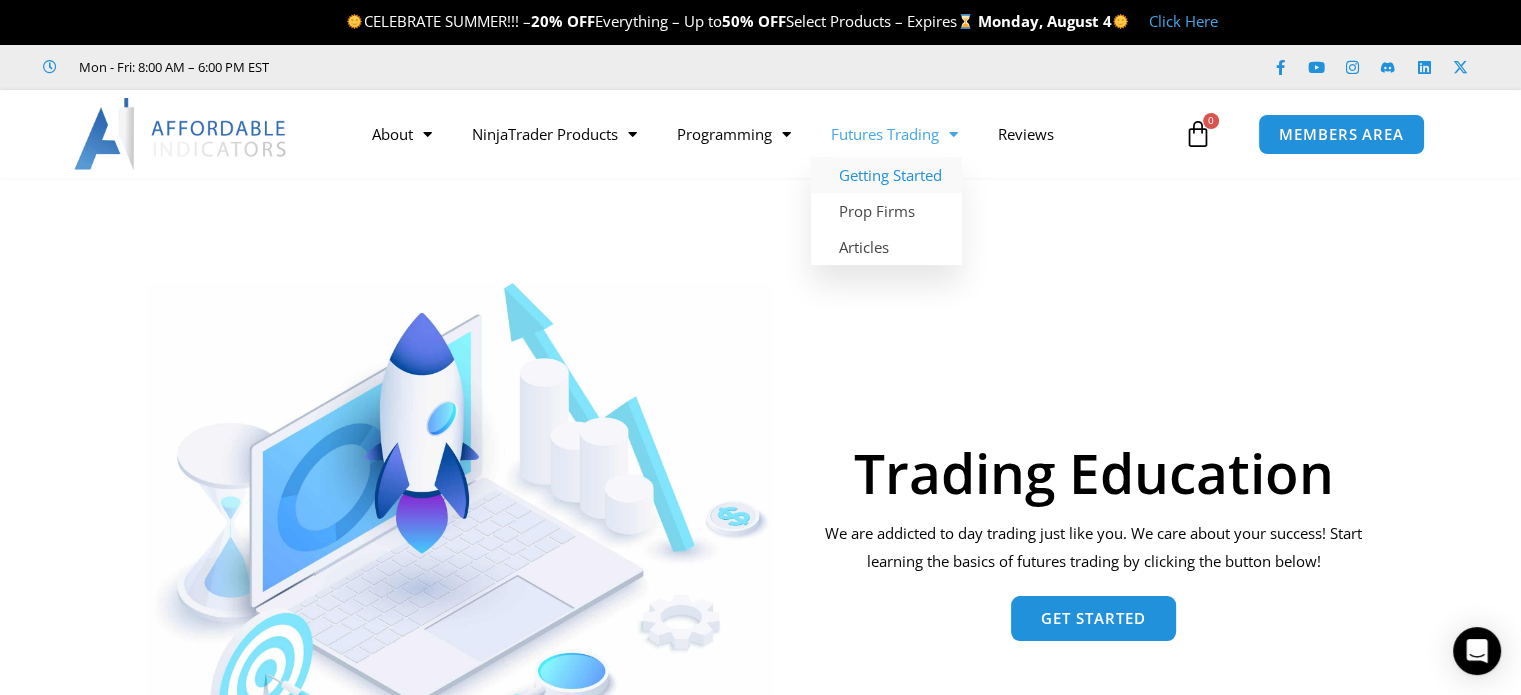 click on "Getting Started" 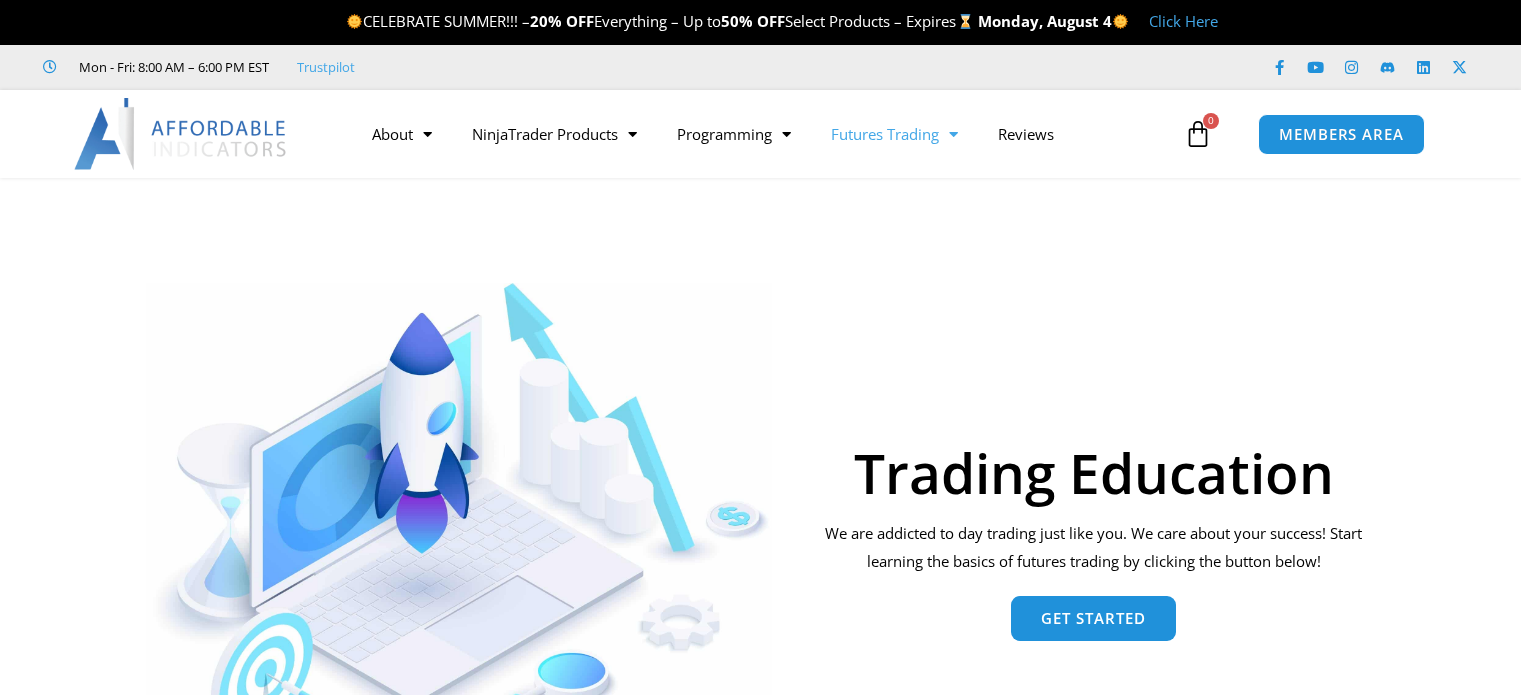 scroll, scrollTop: 0, scrollLeft: 0, axis: both 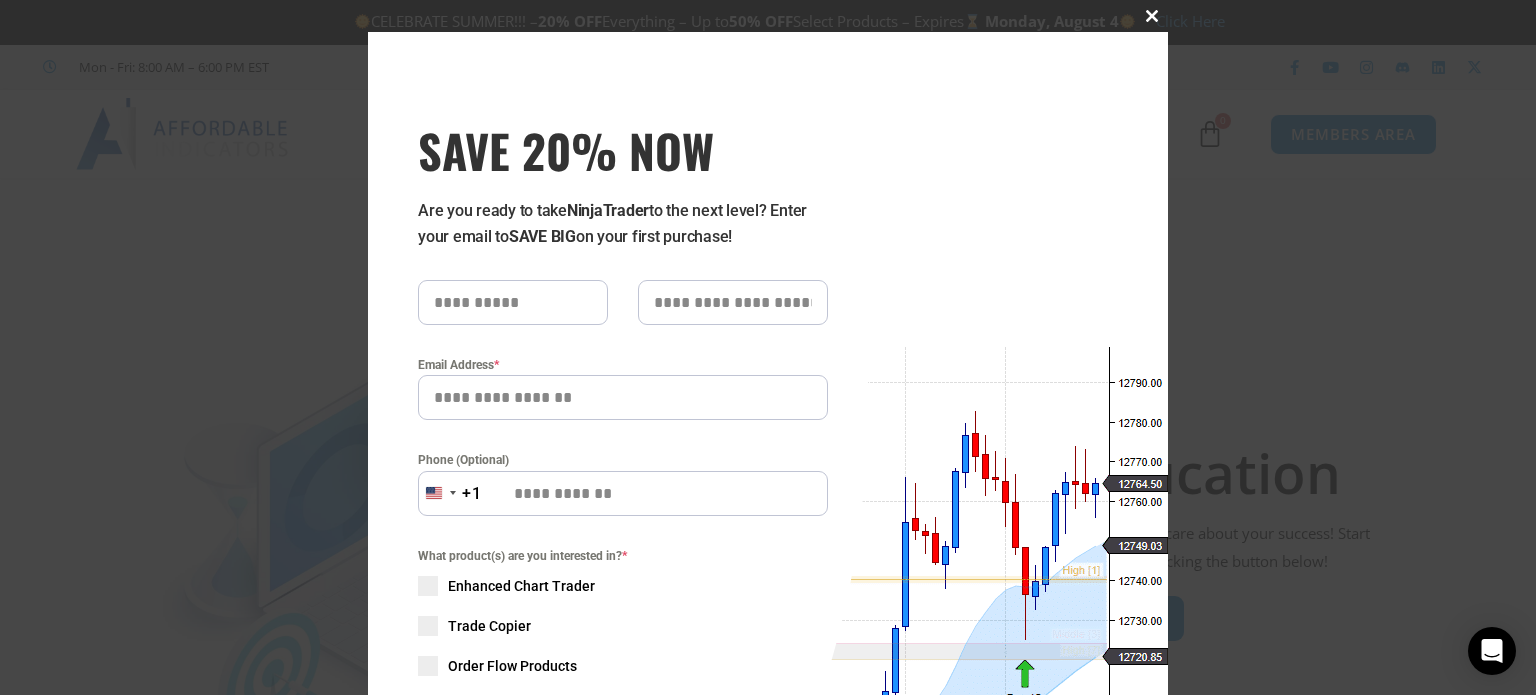 click at bounding box center [1152, 16] 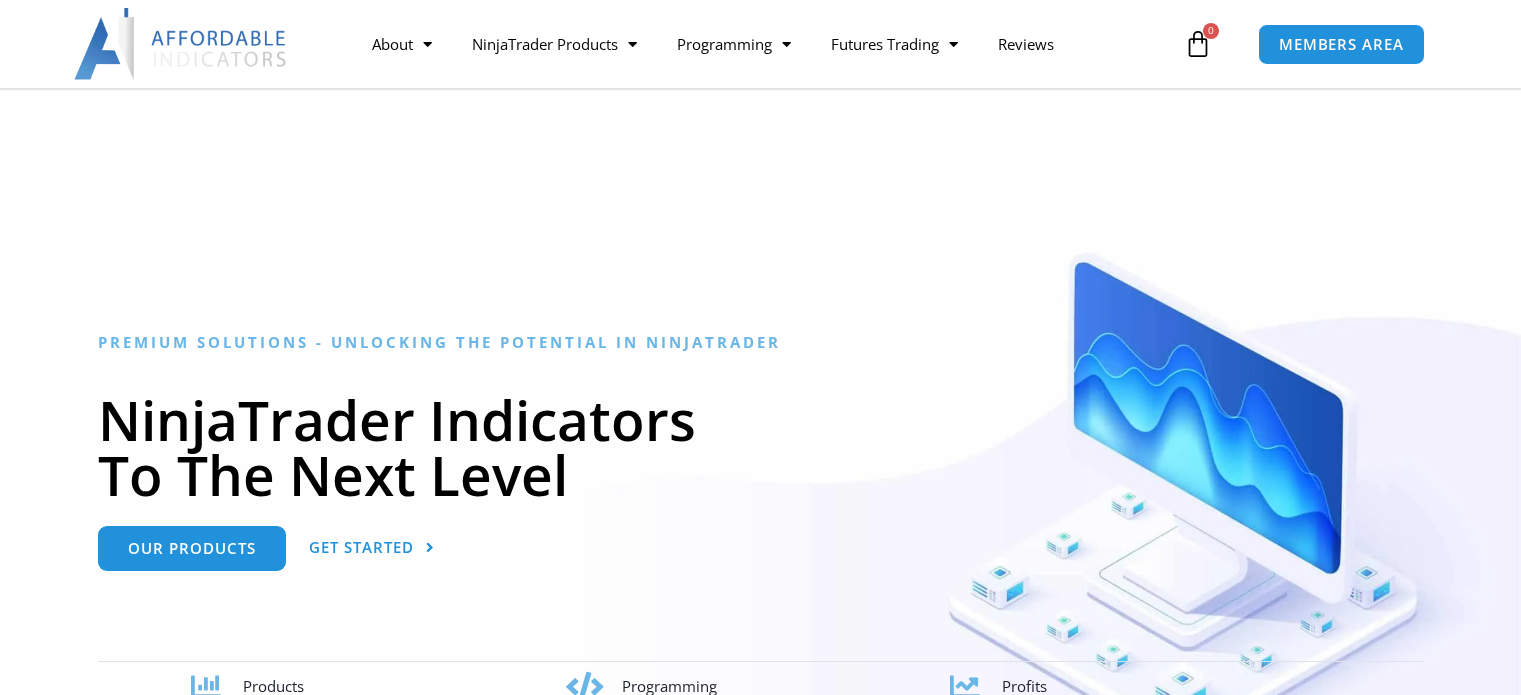 scroll, scrollTop: 100, scrollLeft: 0, axis: vertical 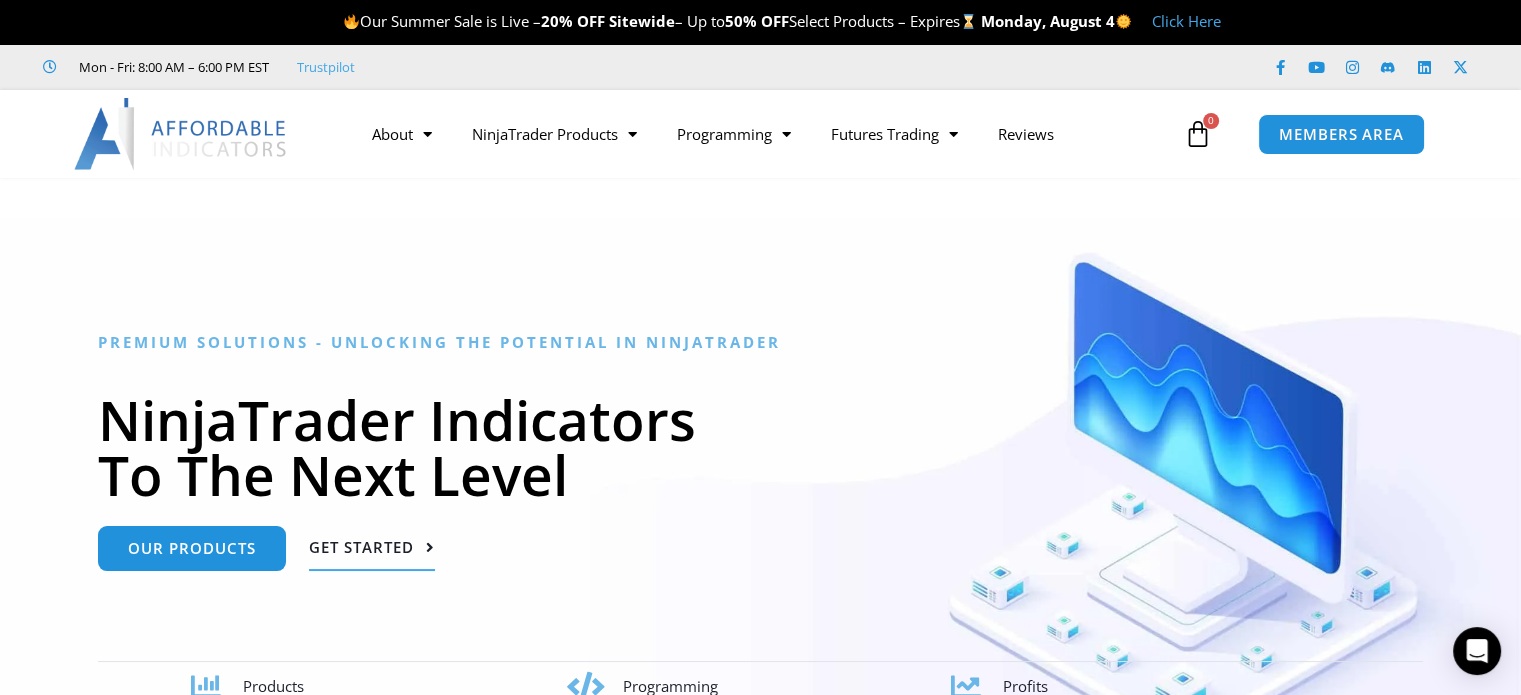click on "Get Started" at bounding box center (361, 547) 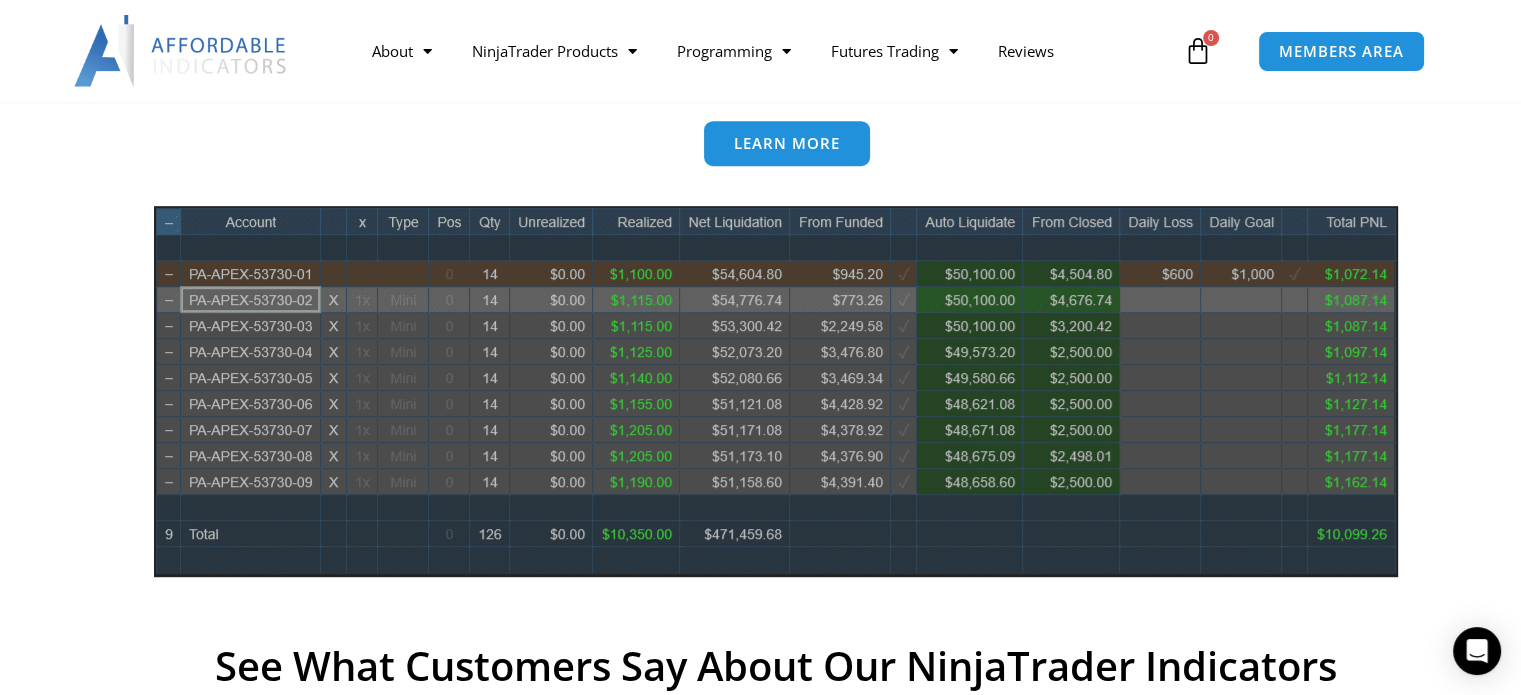scroll, scrollTop: 681, scrollLeft: 0, axis: vertical 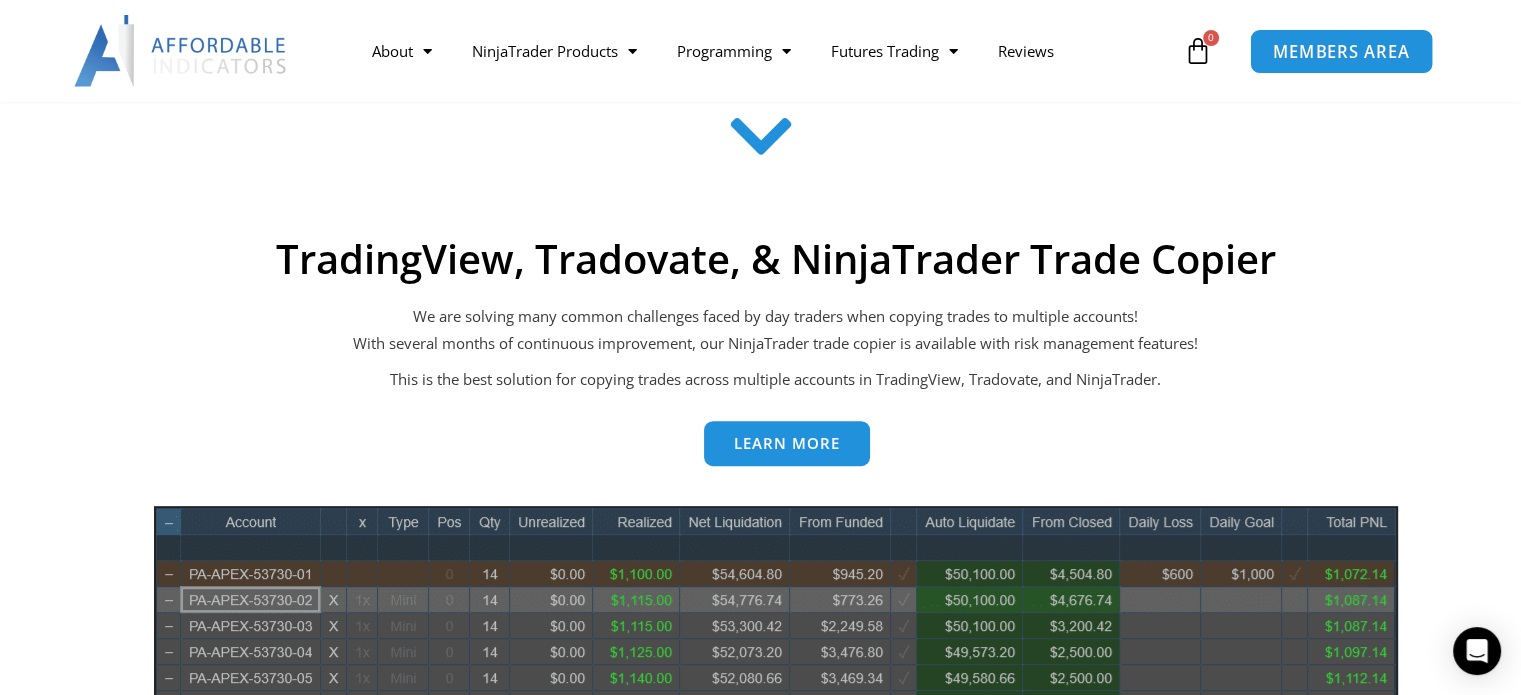 click on "MEMBERS AREA" at bounding box center [1341, 51] 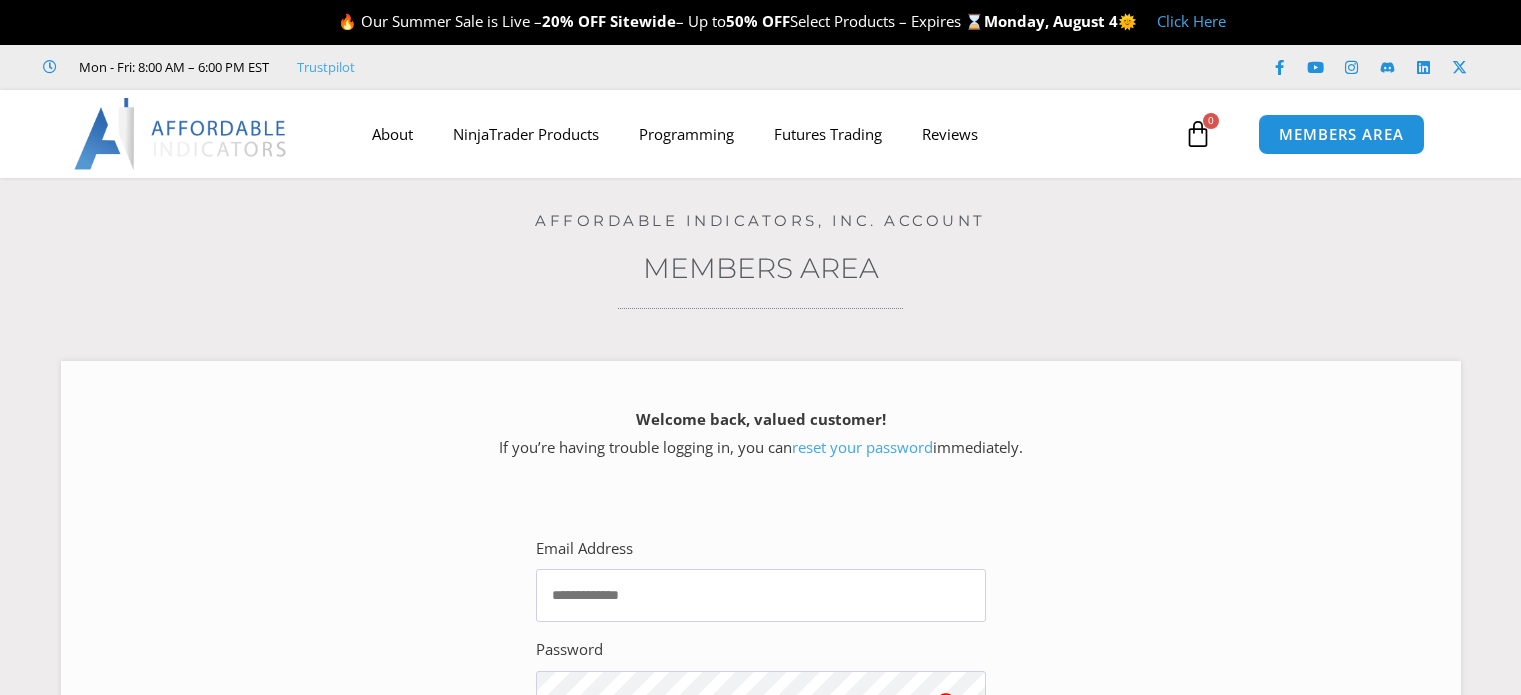 scroll, scrollTop: 0, scrollLeft: 0, axis: both 